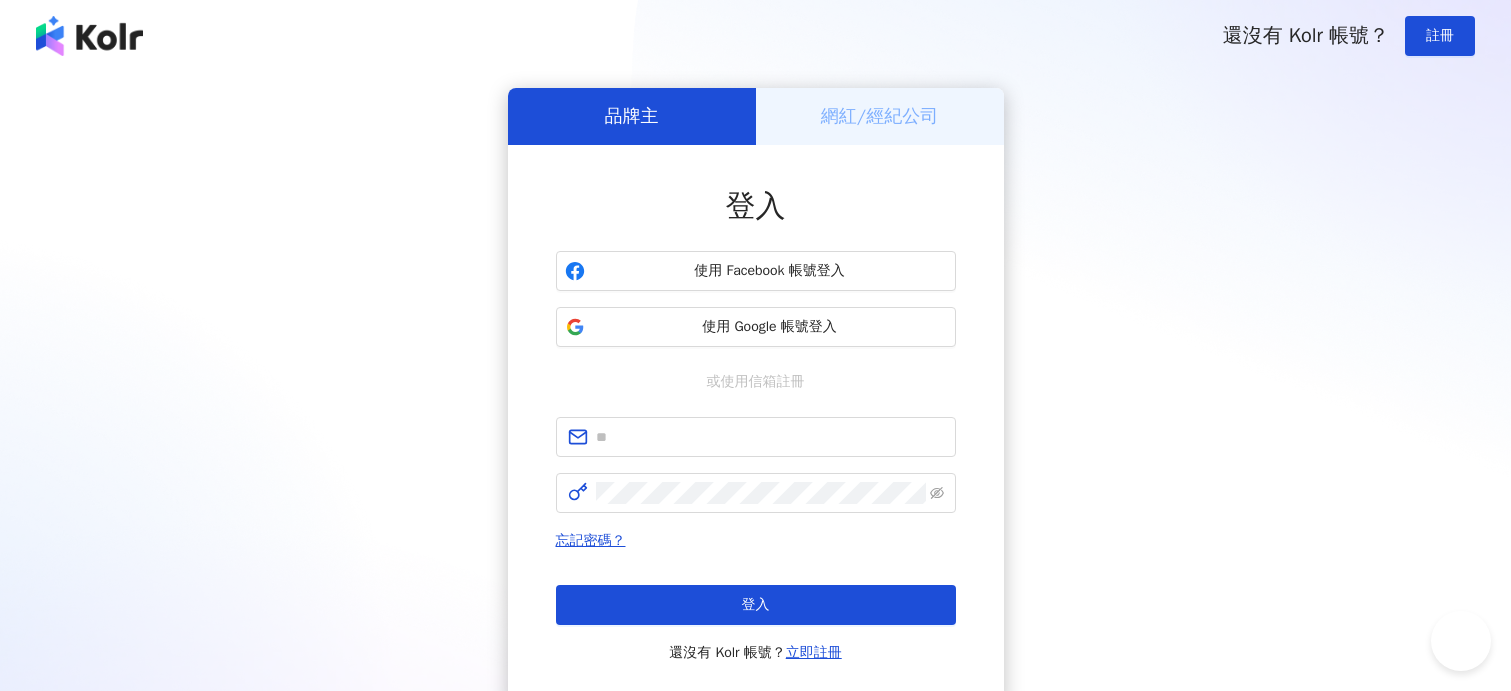 scroll, scrollTop: 0, scrollLeft: 0, axis: both 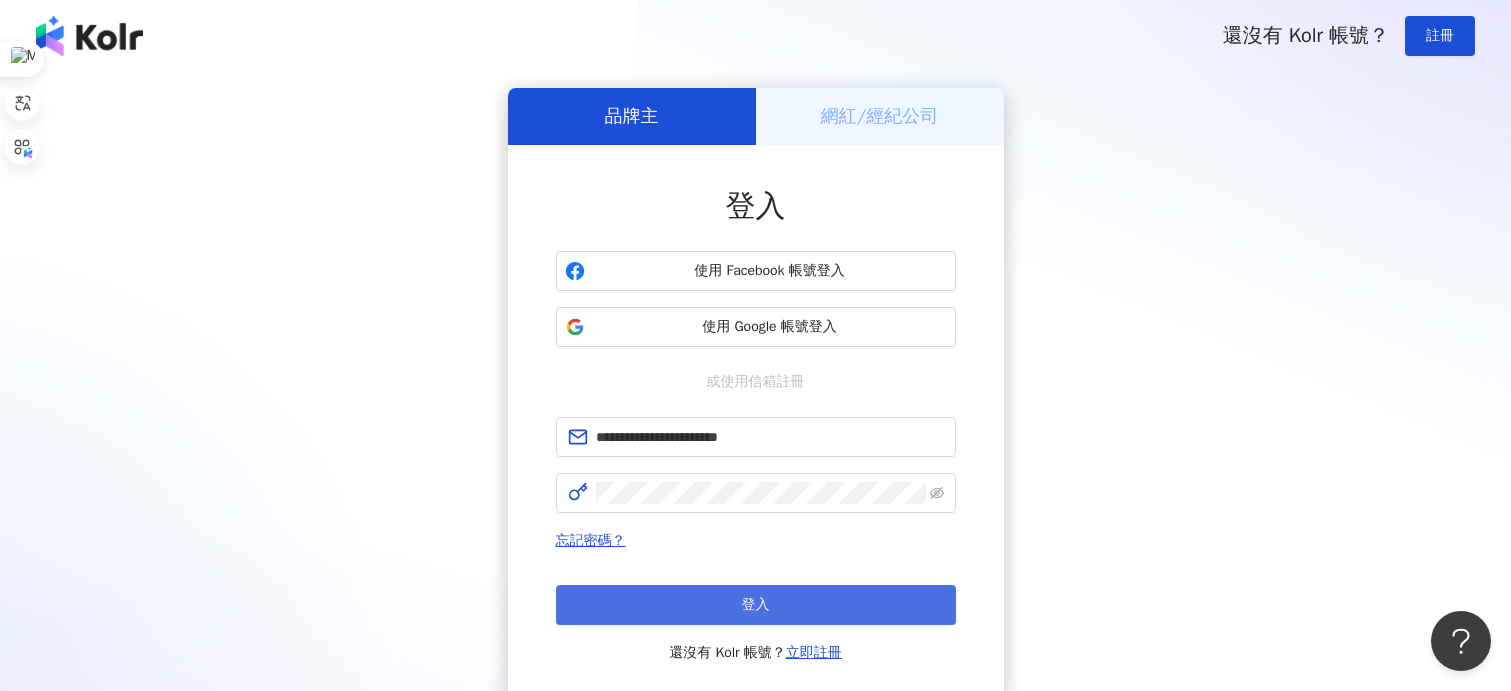 click on "登入" at bounding box center (756, 605) 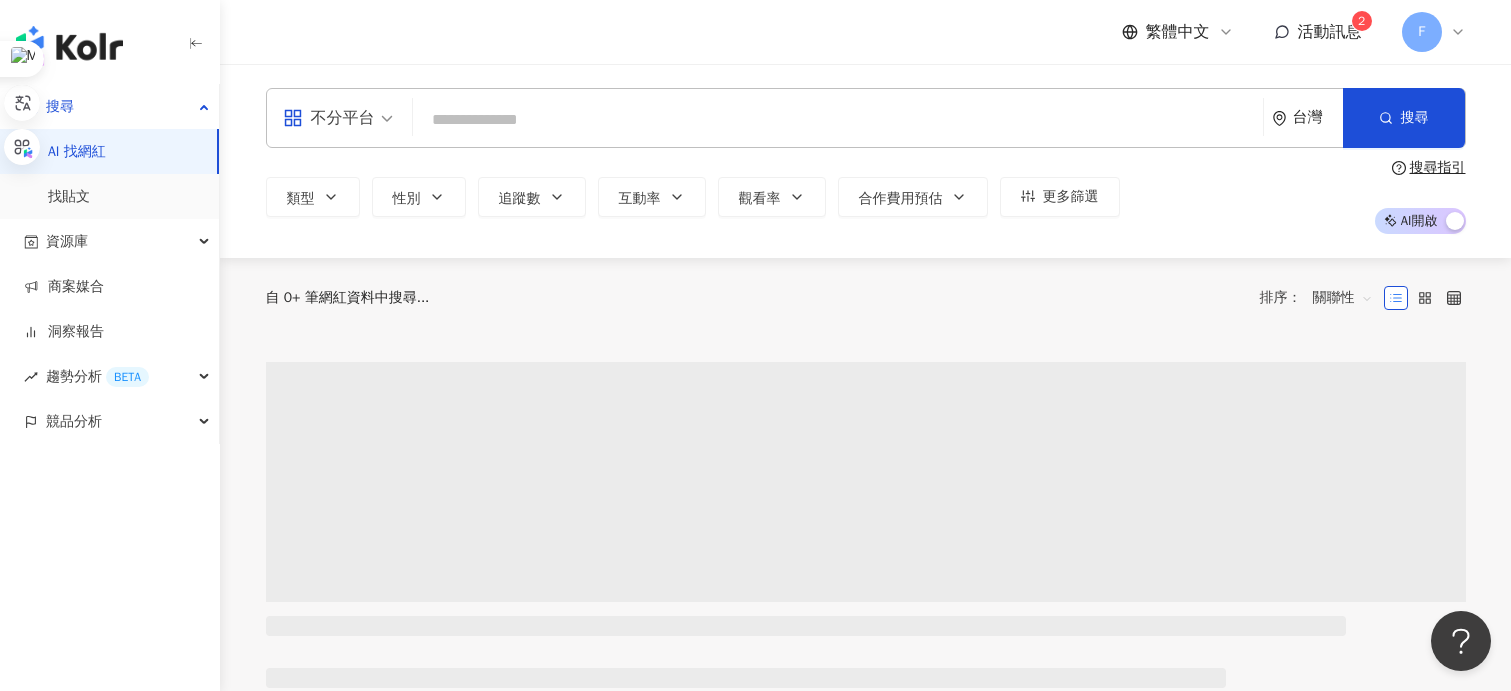 click on "活動訊息" at bounding box center [1330, 32] 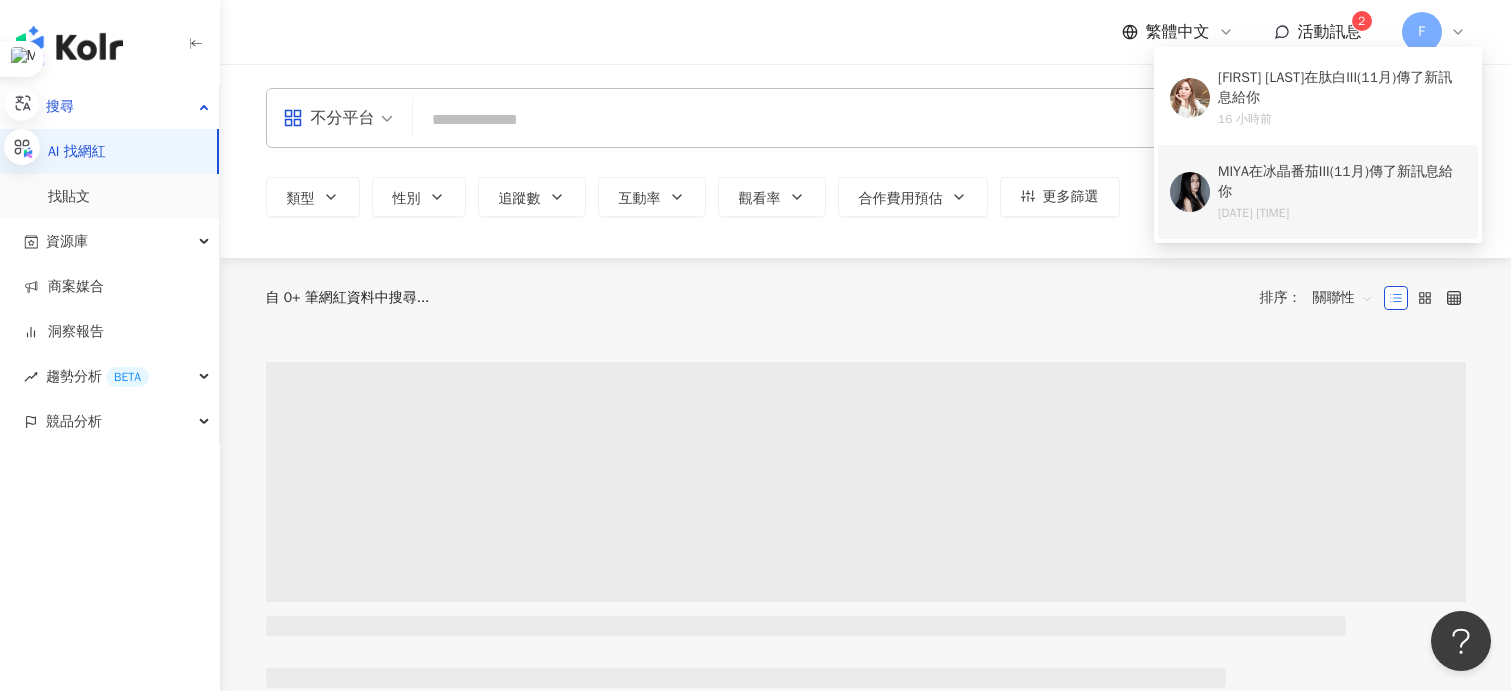 click on "冰晶番茄III(11月)" at bounding box center (1316, 171) 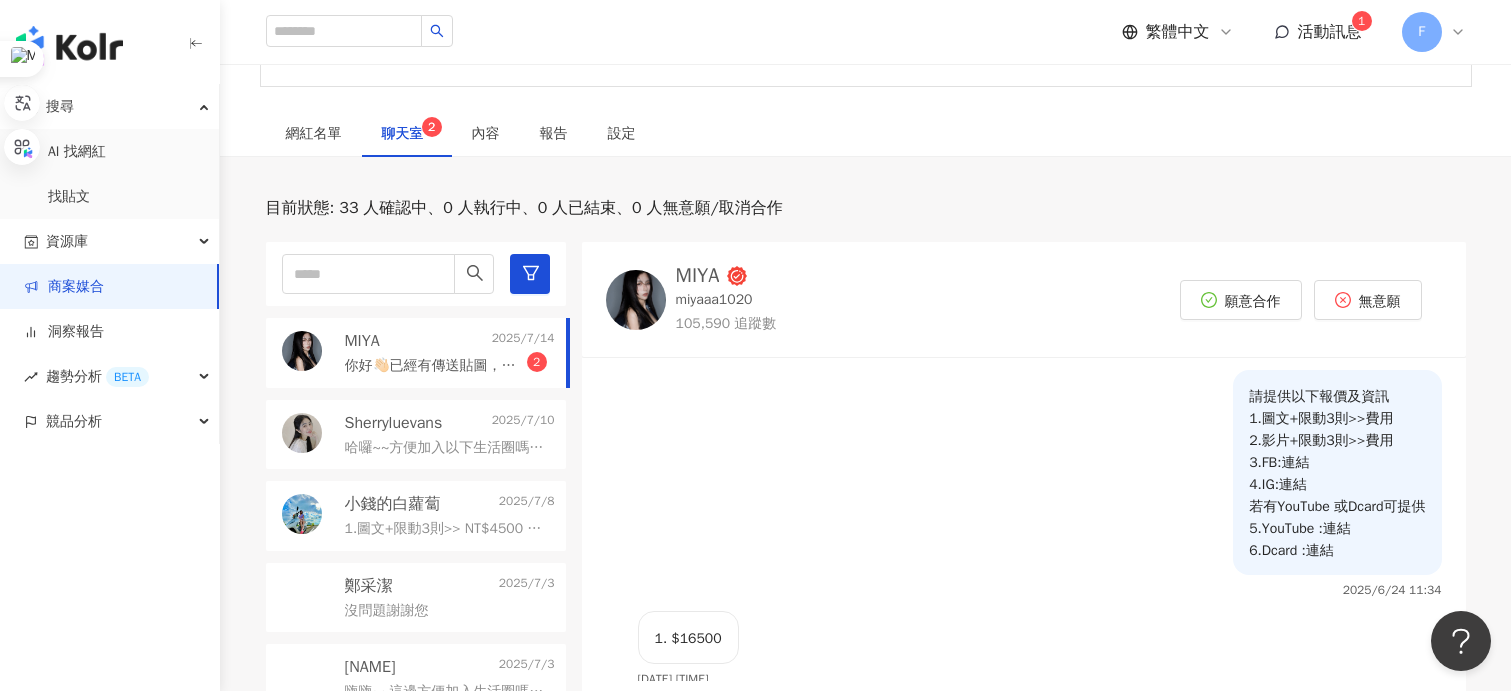 scroll, scrollTop: 292, scrollLeft: 0, axis: vertical 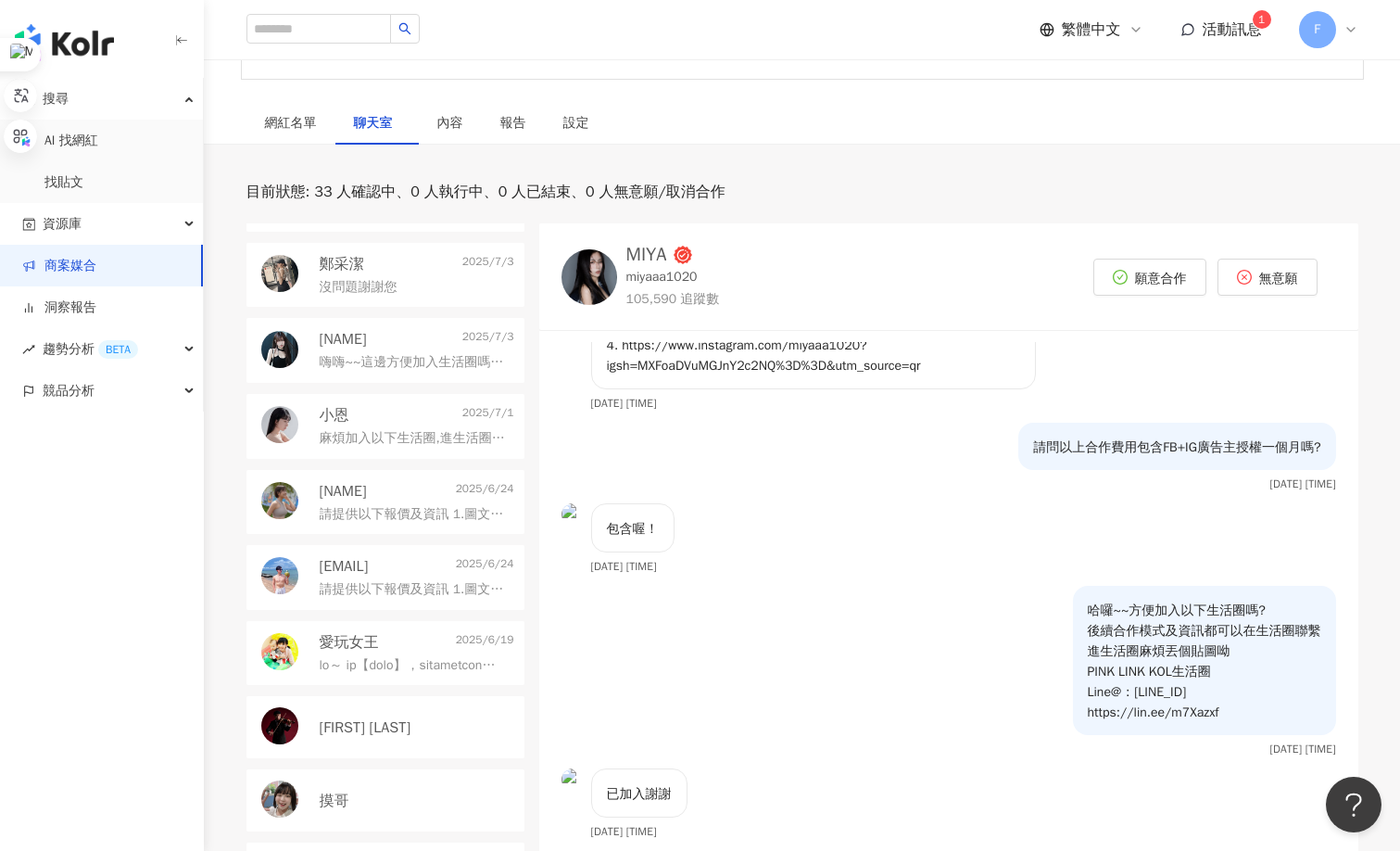 click on "嗨嗨~~這邊方便加入生活圈嗎?
後續合作資訊會在生活圈聯繫,進生活圈麻煩丟個貼圖呦~
PINK LINK KOL生活圈
Line@：[LINE_ID]
https://lin.ee/m7Xazxf" at bounding box center (413, 362) 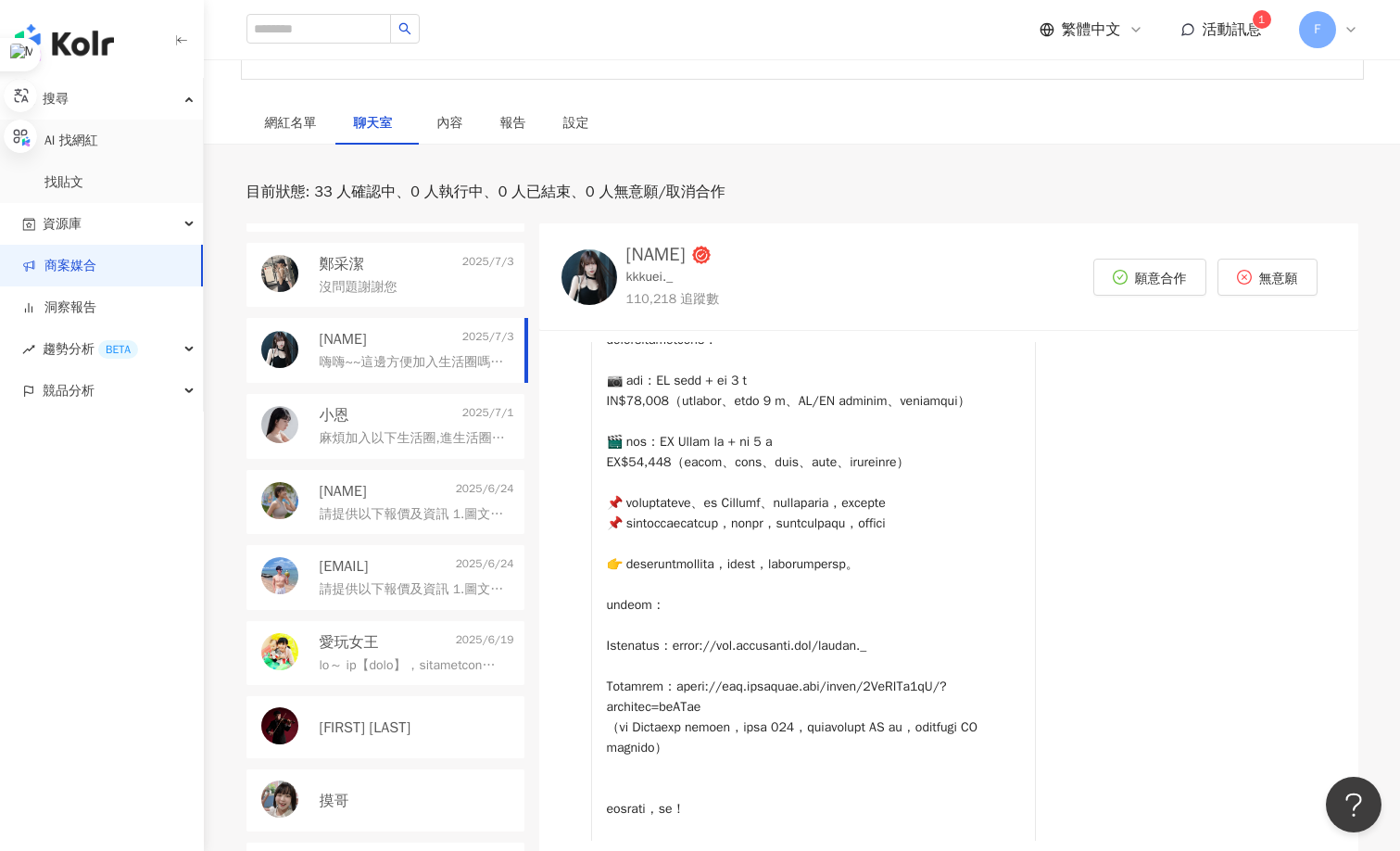 scroll, scrollTop: 0, scrollLeft: 0, axis: both 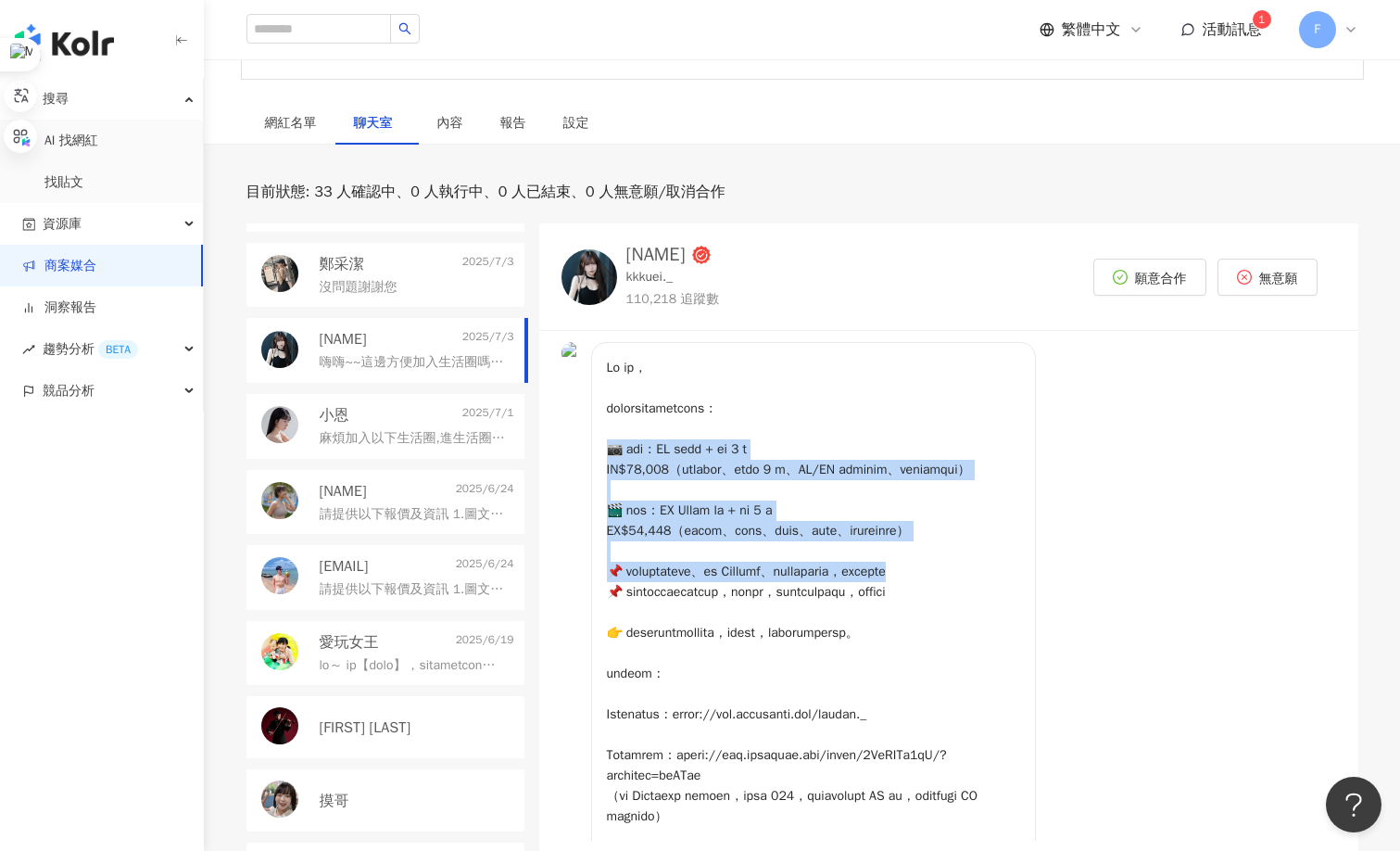 drag, startPoint x: 603, startPoint y: 445, endPoint x: 1028, endPoint y: 635, distance: 465.53732 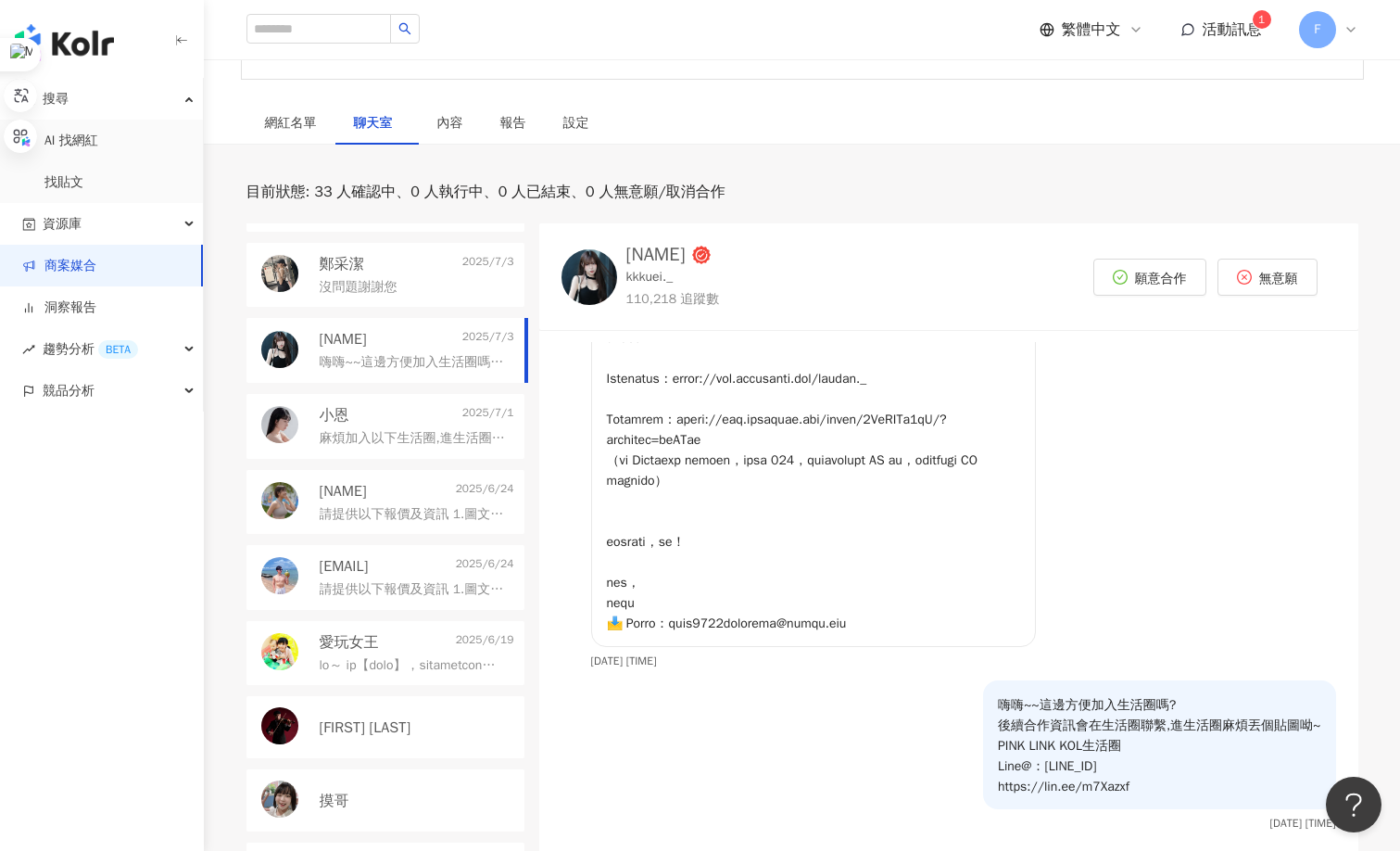 scroll, scrollTop: 371, scrollLeft: 0, axis: vertical 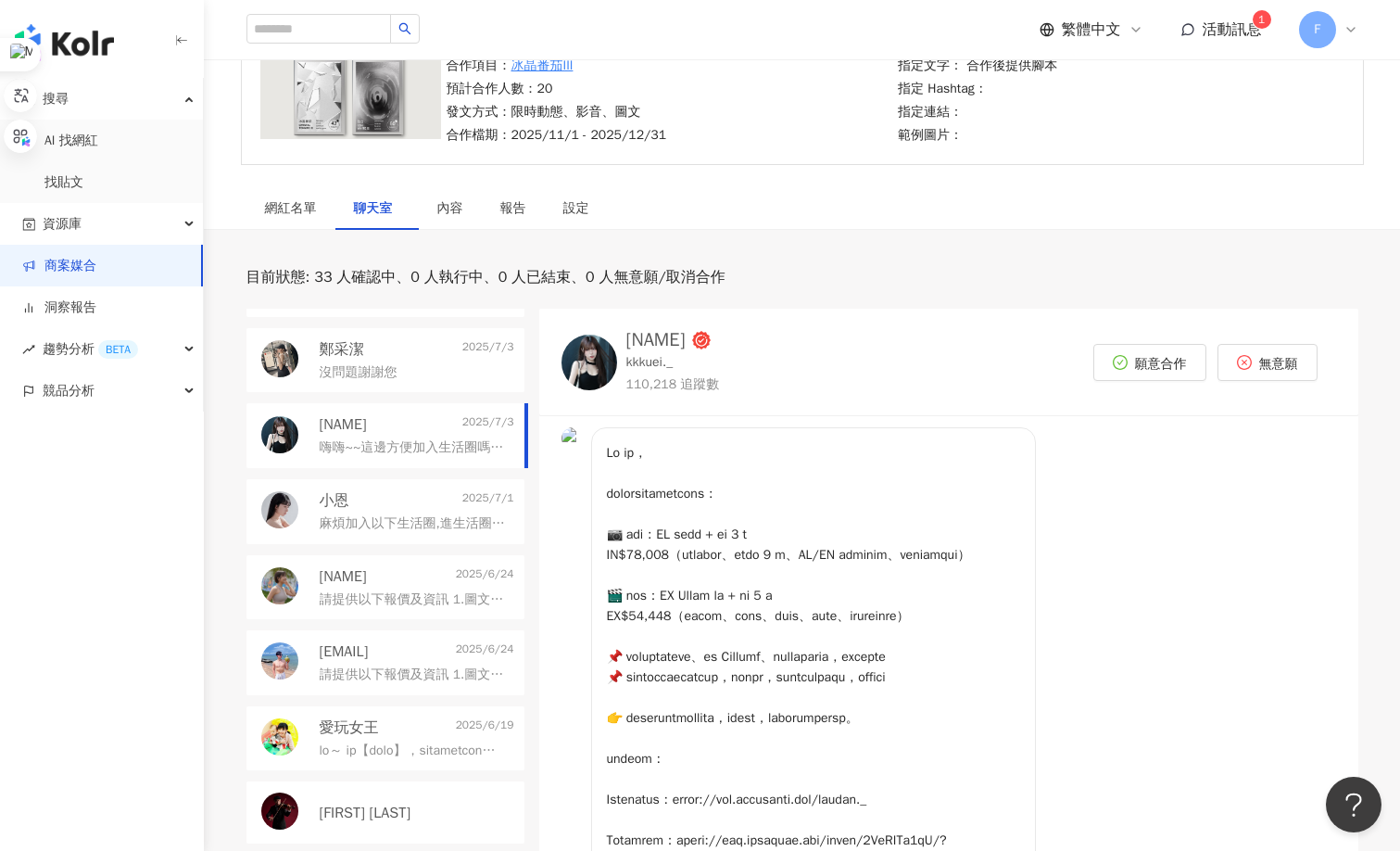 click on "[NAME]" at bounding box center (343, 577) 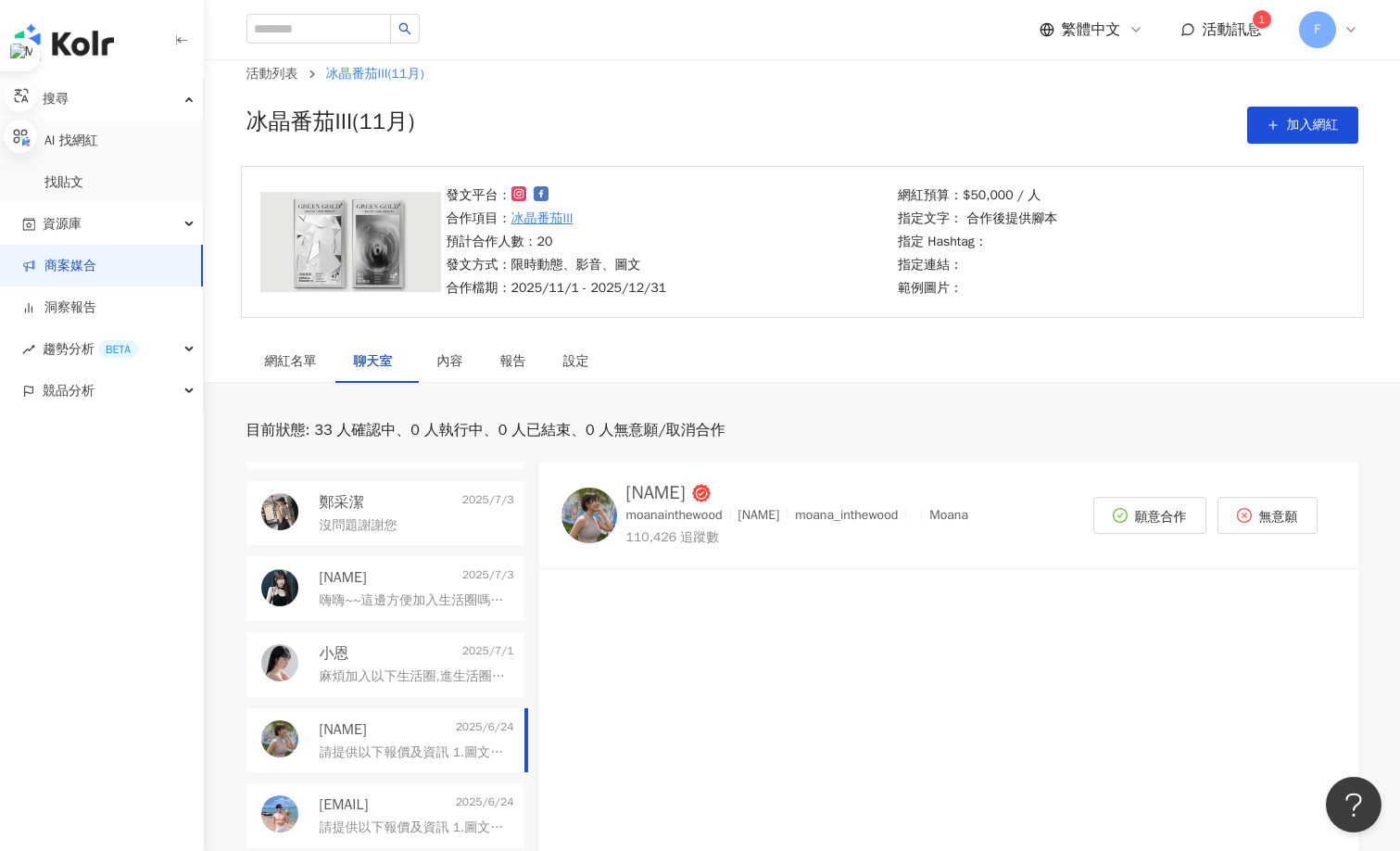 scroll, scrollTop: 0, scrollLeft: 0, axis: both 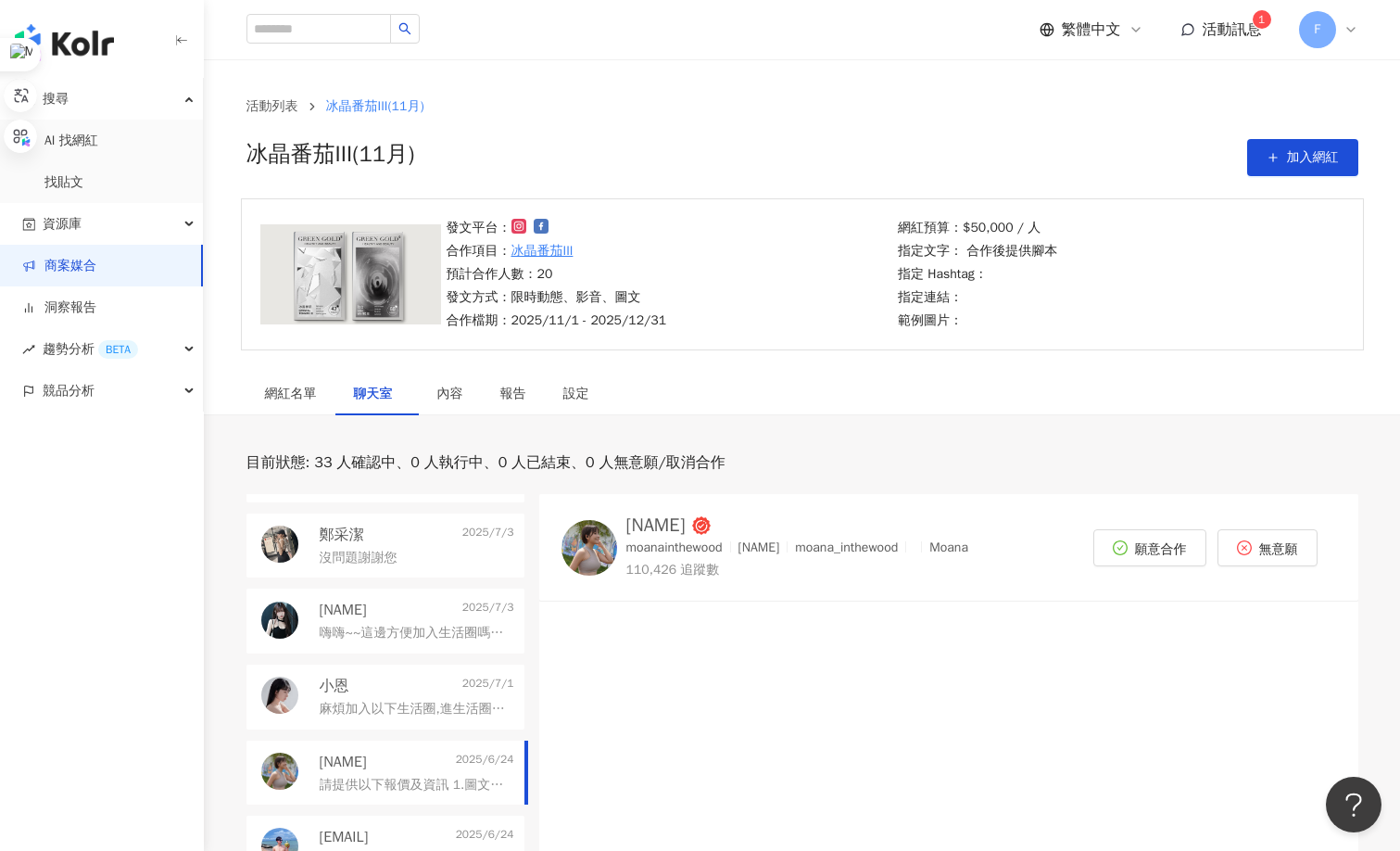 click on "活動訊息 1" at bounding box center (1221, 30) 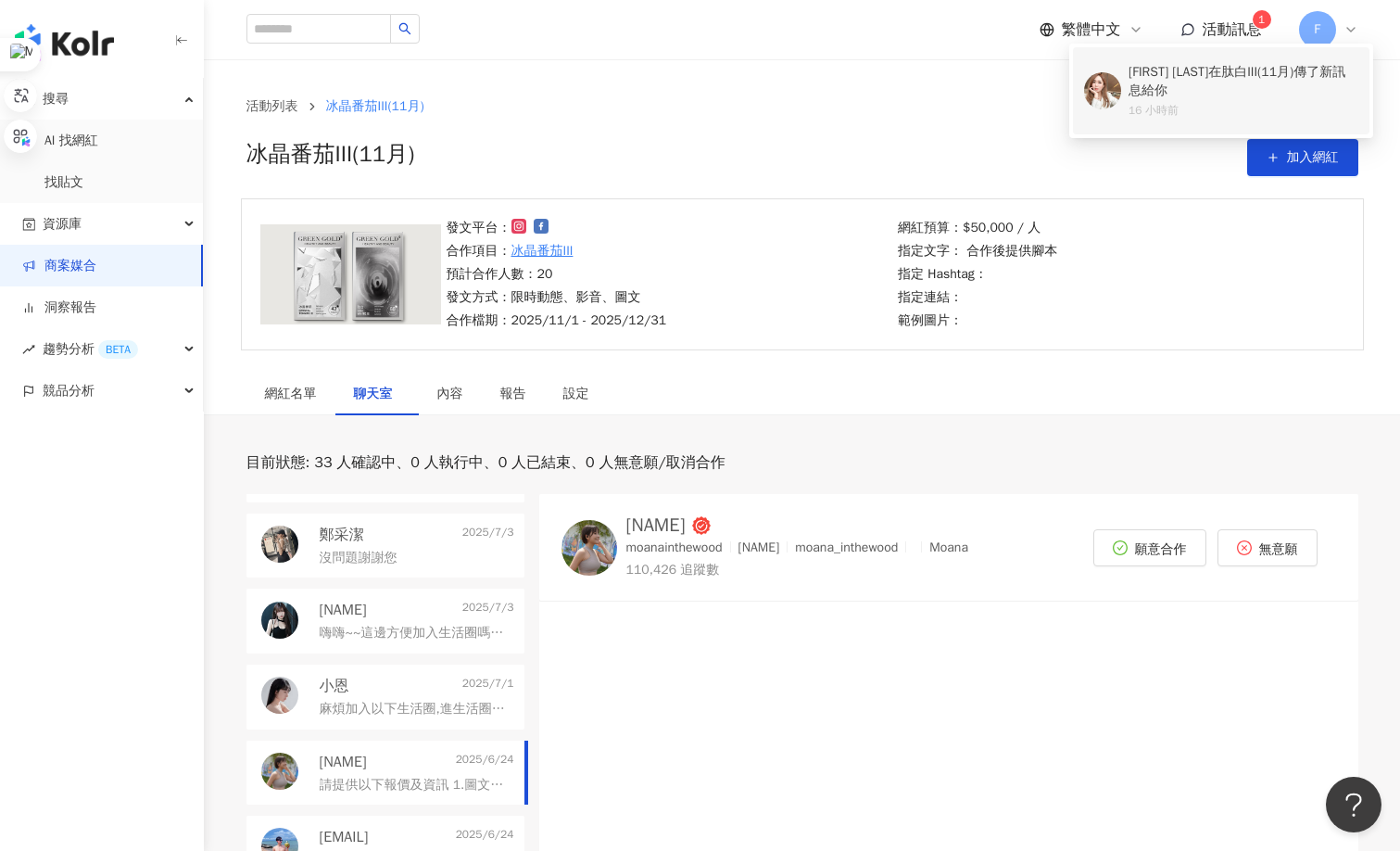 click on "[FIRST] [LAST]  在  肽白III(11月)  傳了新訊息給你" at bounding box center [1243, 81] 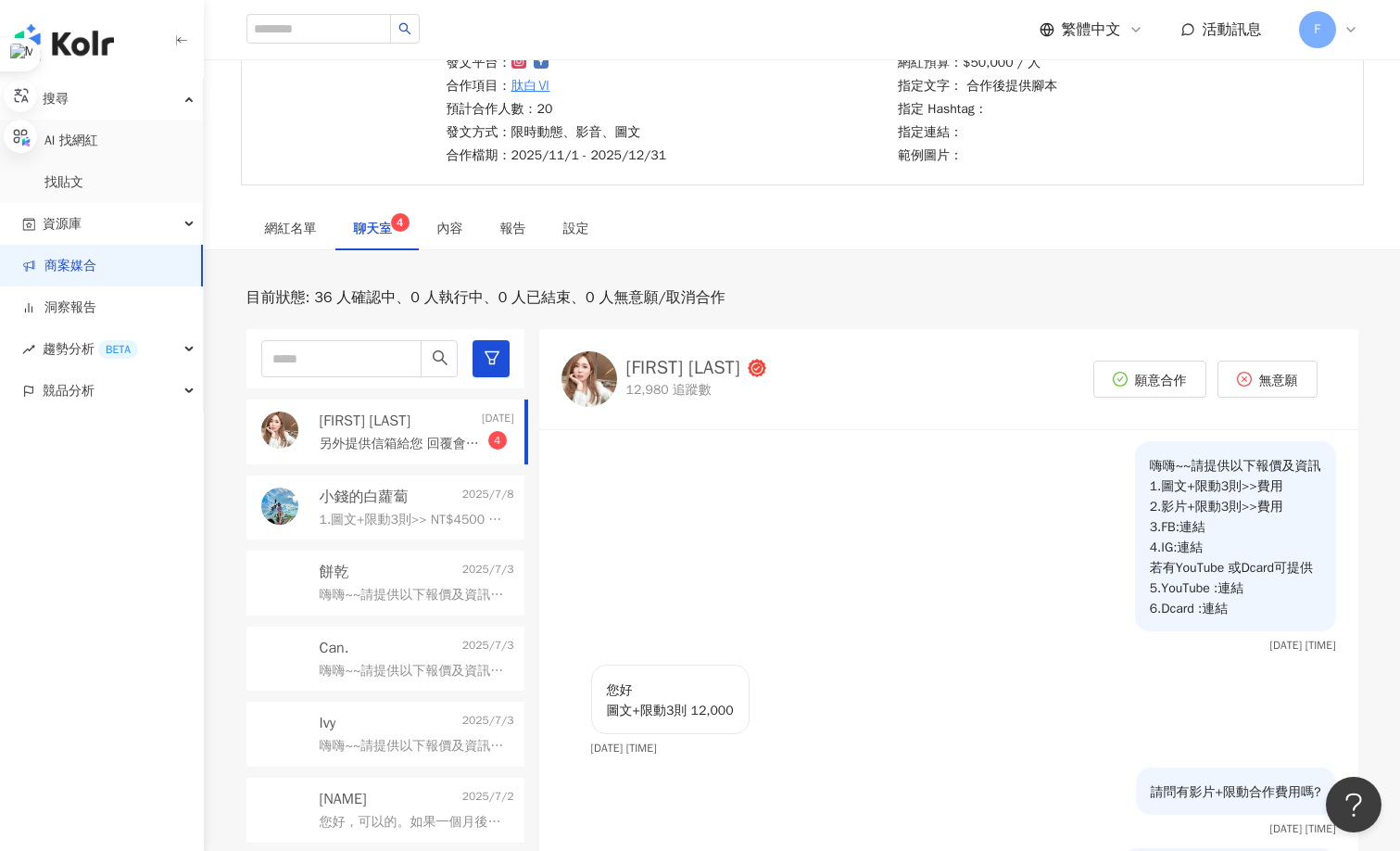 scroll, scrollTop: 271, scrollLeft: 0, axis: vertical 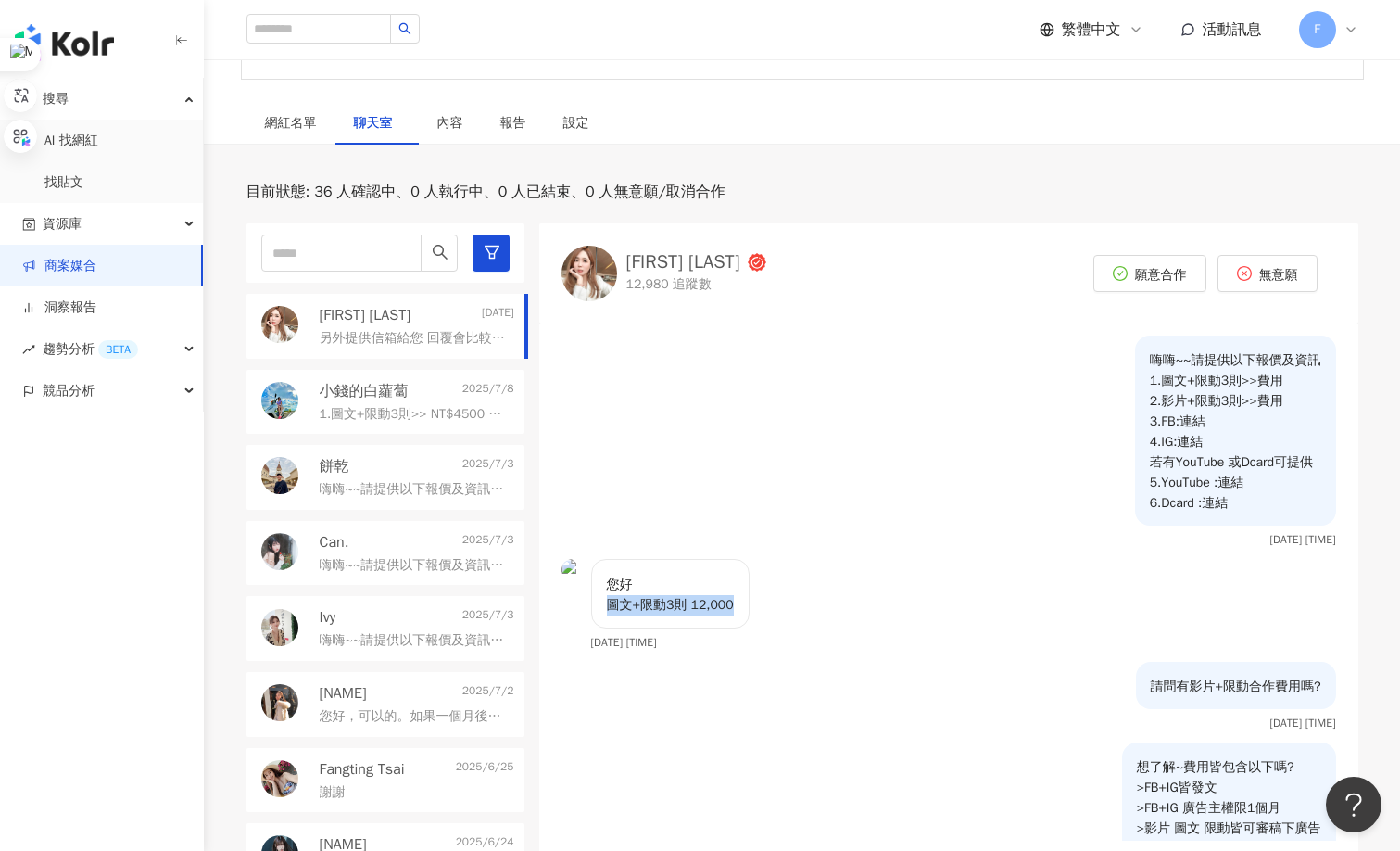 drag, startPoint x: 599, startPoint y: 604, endPoint x: 737, endPoint y: 607, distance: 138.0326 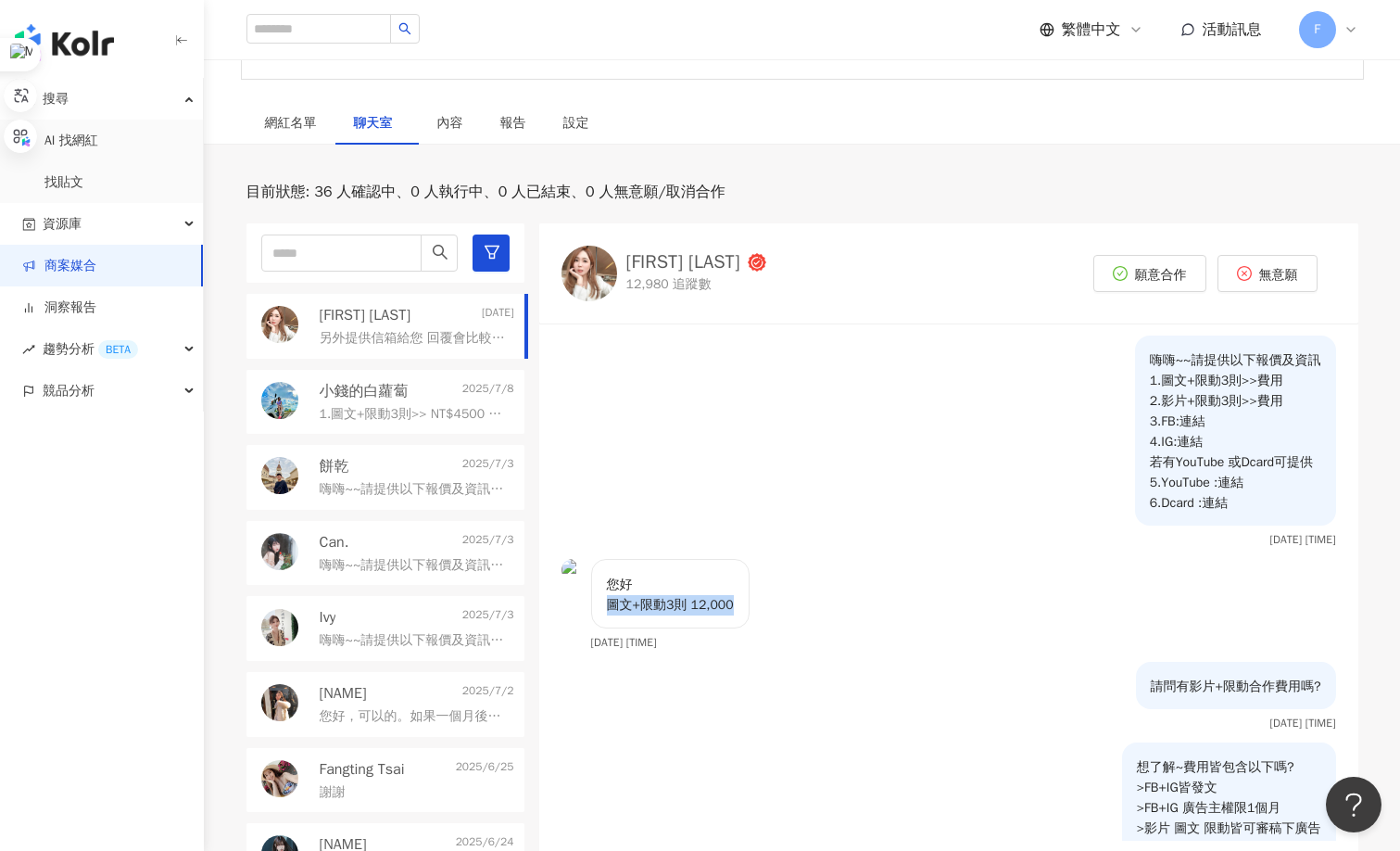 copy on "圖文+限動3則 12,000" 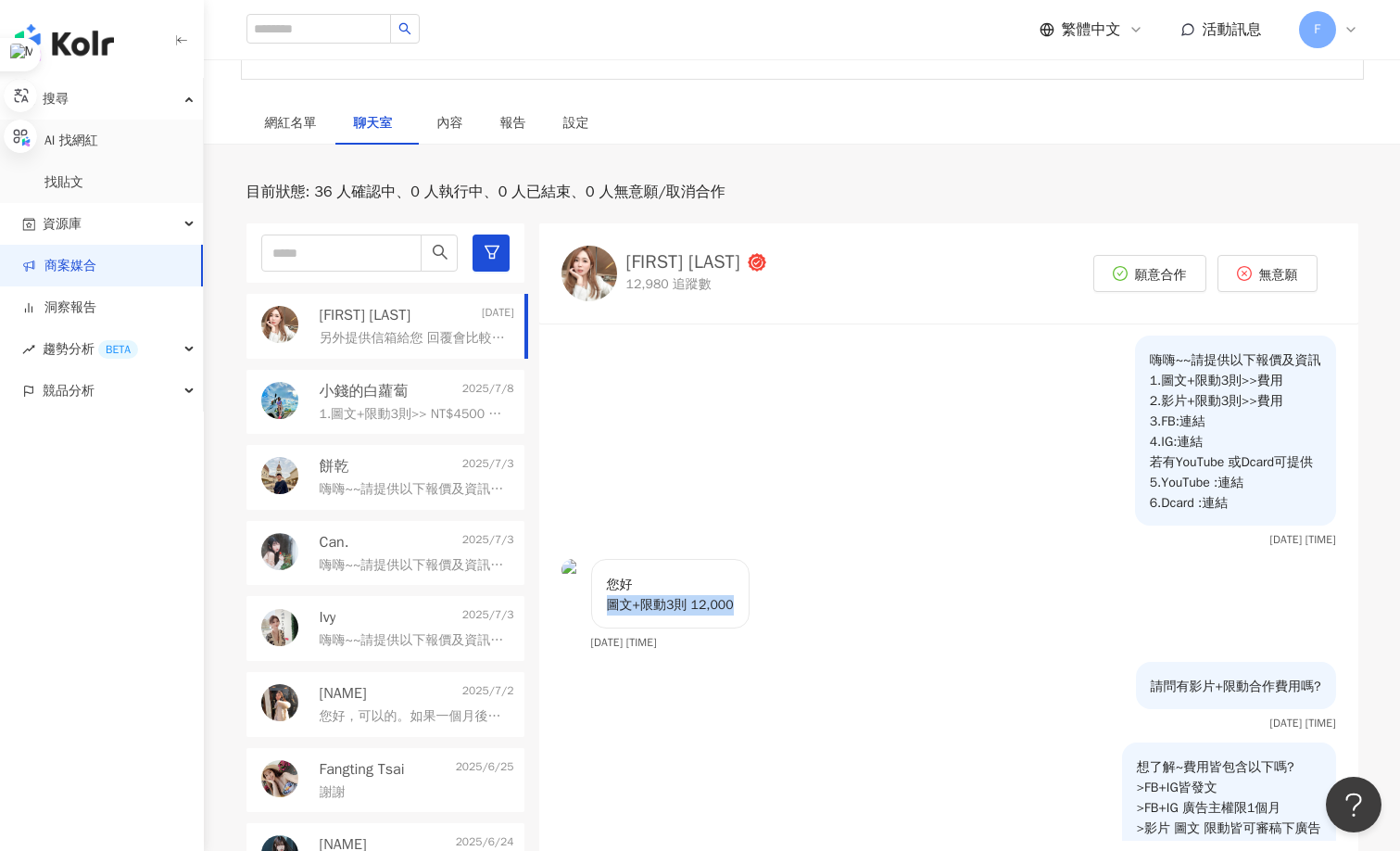 click on "[FIRST] [LAST]" at bounding box center [683, 262] 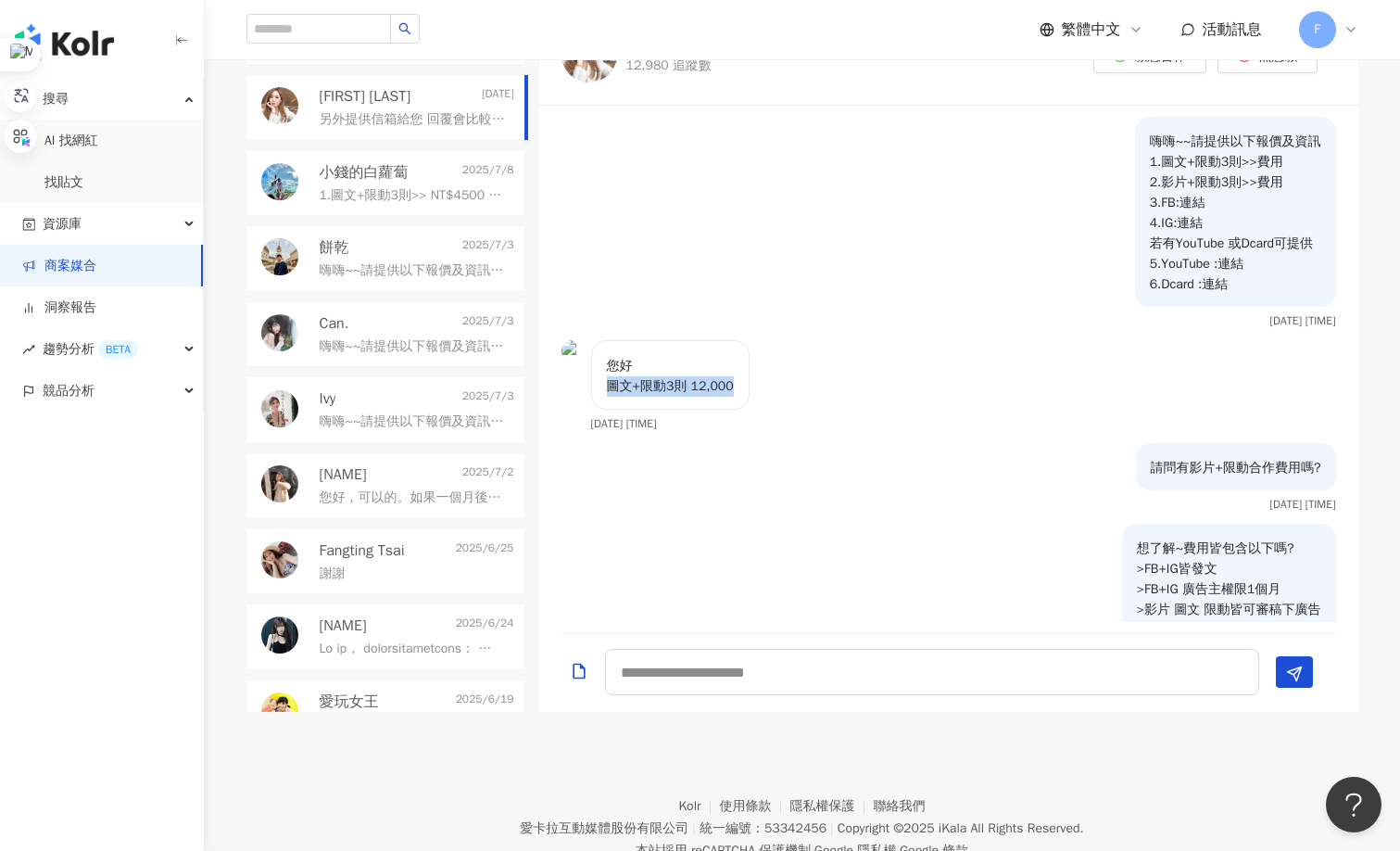 scroll, scrollTop: 556, scrollLeft: 0, axis: vertical 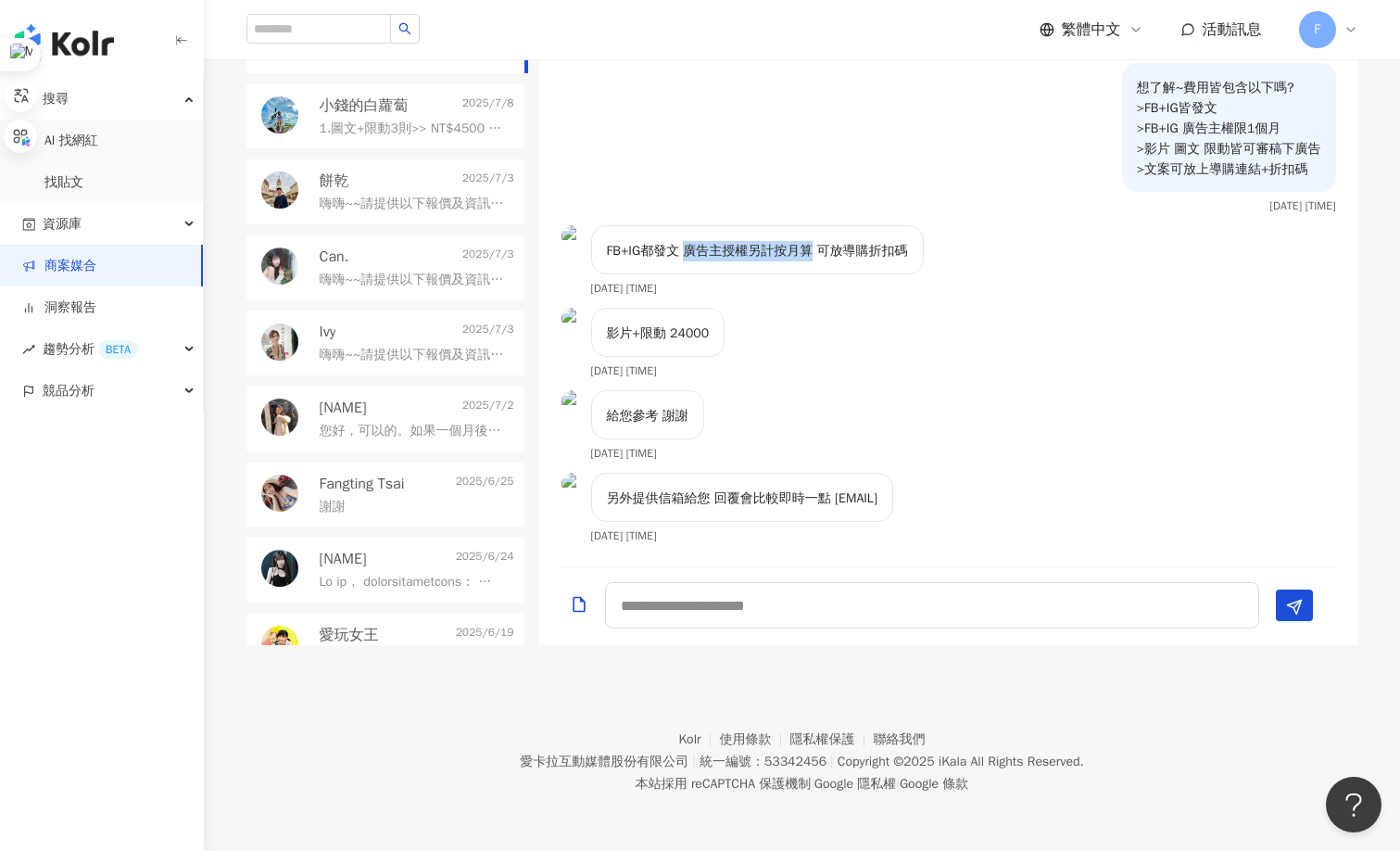 drag, startPoint x: 687, startPoint y: 256, endPoint x: 808, endPoint y: 255, distance: 121.00413 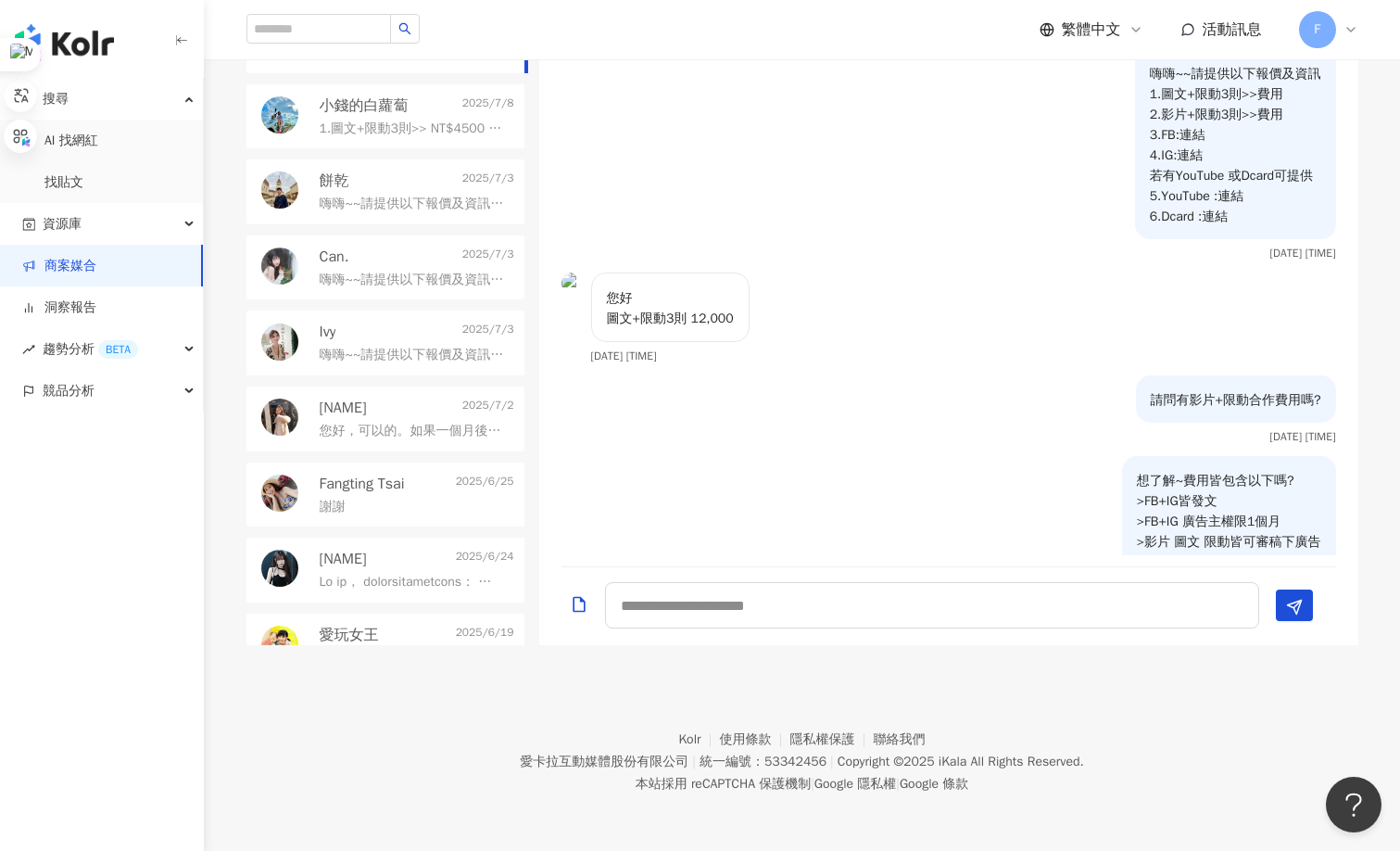 scroll, scrollTop: 0, scrollLeft: 0, axis: both 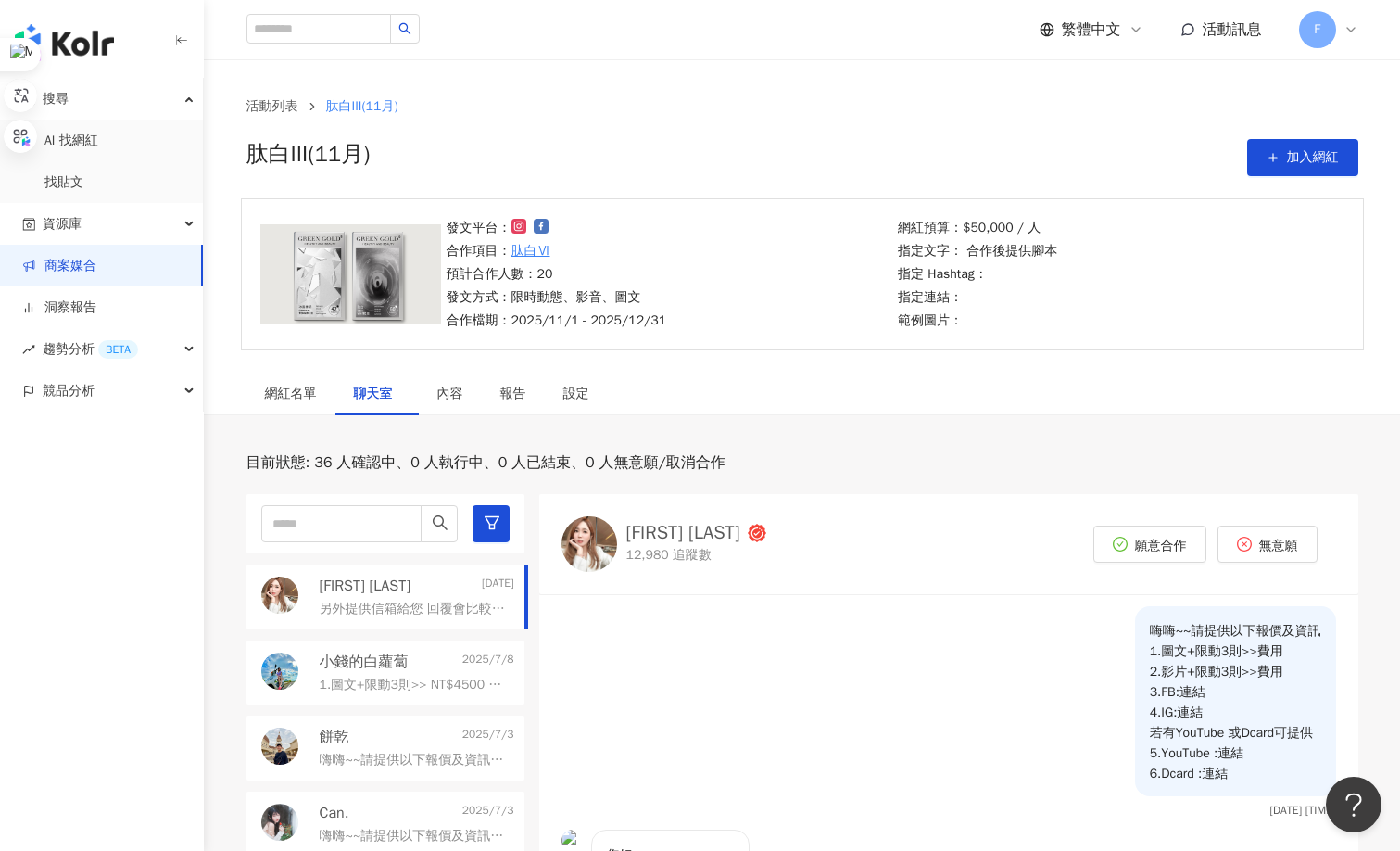 click on "[FIRST] [LAST]" at bounding box center (683, 533) 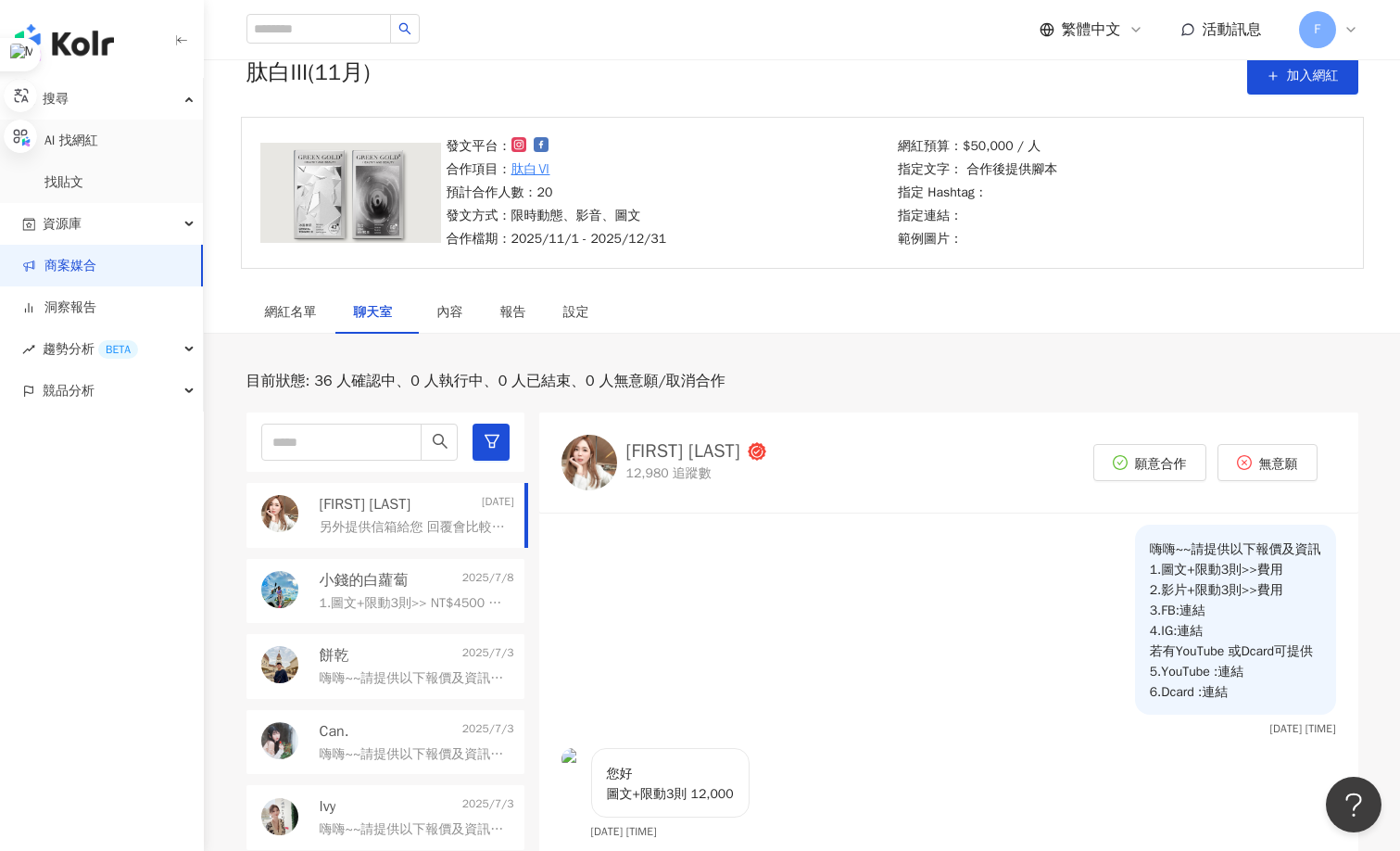scroll, scrollTop: 185, scrollLeft: 0, axis: vertical 